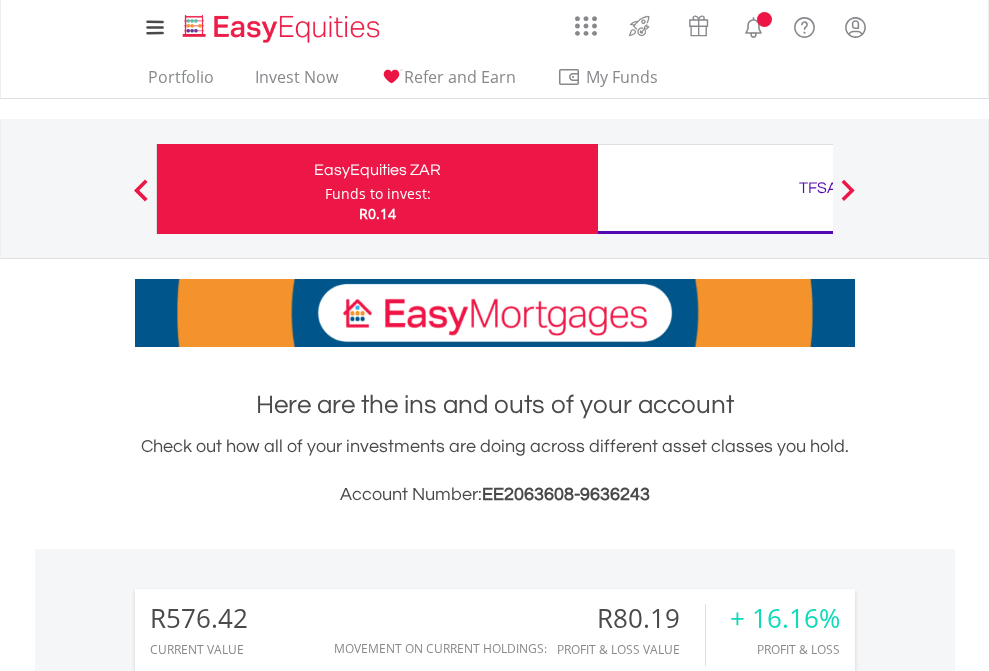 scroll, scrollTop: 0, scrollLeft: 0, axis: both 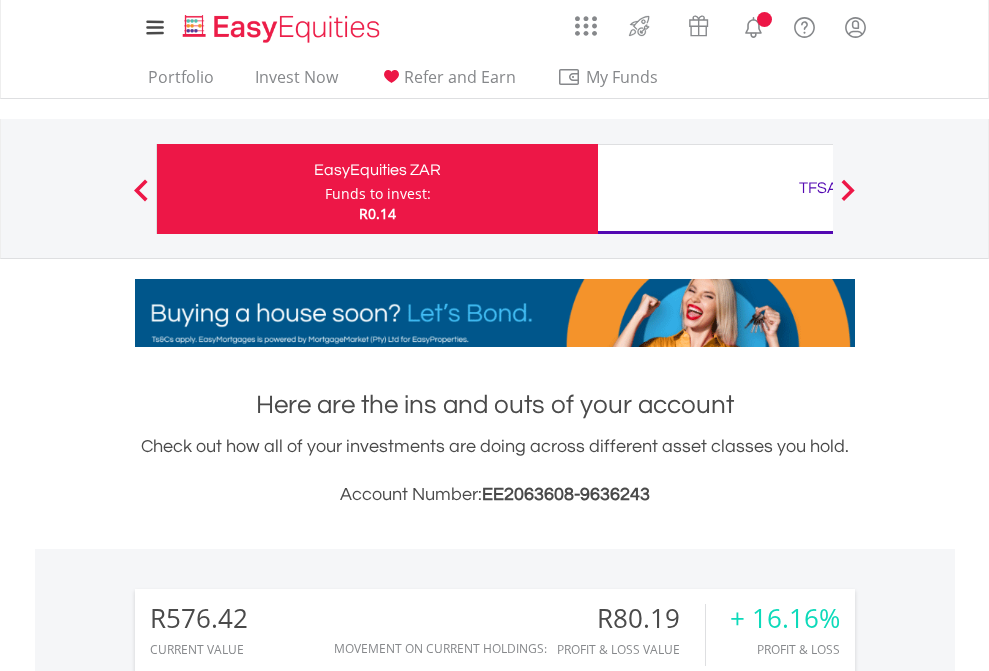 click on "Funds to invest:" at bounding box center [378, 194] 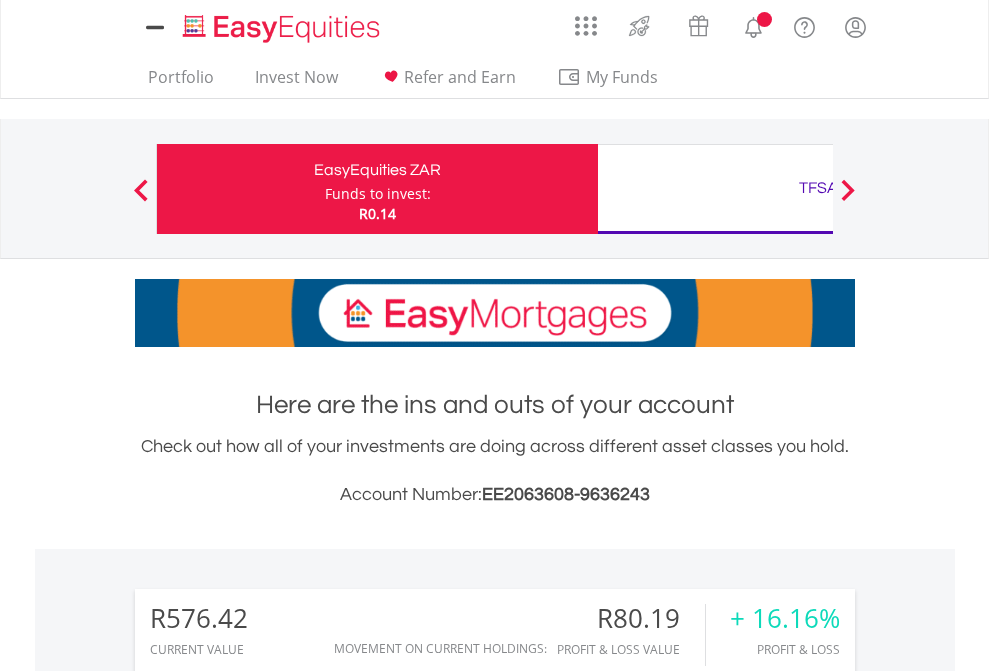scroll, scrollTop: 0, scrollLeft: 0, axis: both 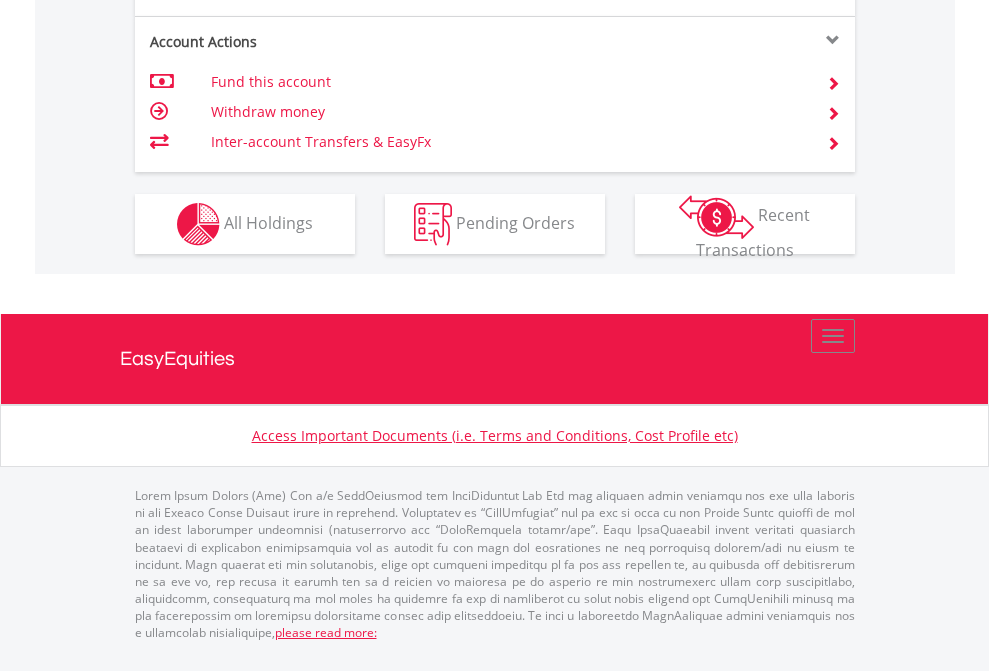 click on "Investment types" at bounding box center [706, -337] 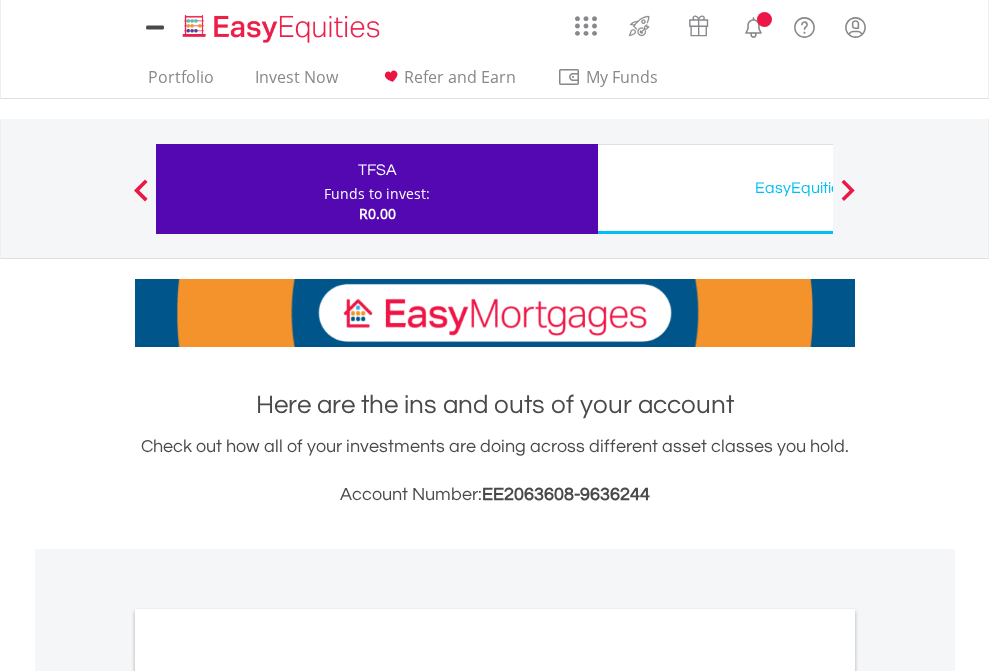 scroll, scrollTop: 0, scrollLeft: 0, axis: both 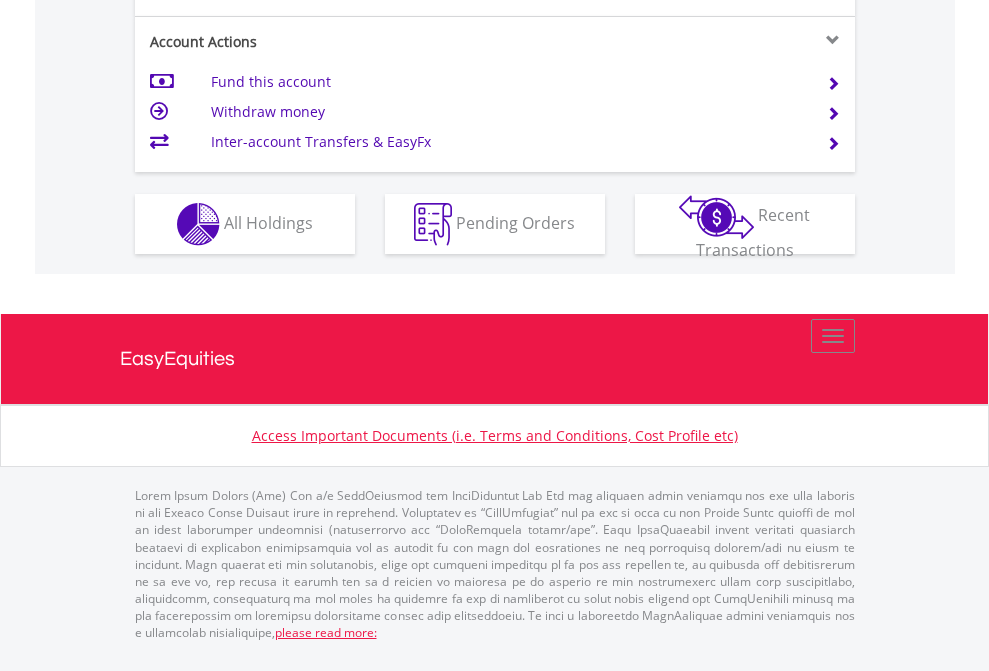 click on "Investment types" at bounding box center [706, -337] 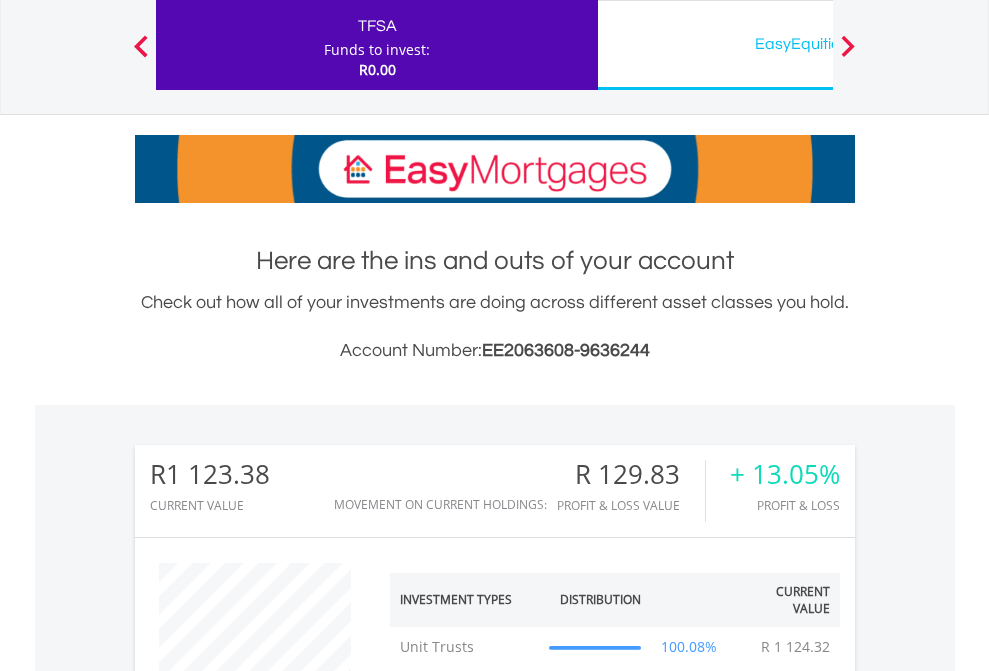 click on "EasyEquities USD" at bounding box center [818, 44] 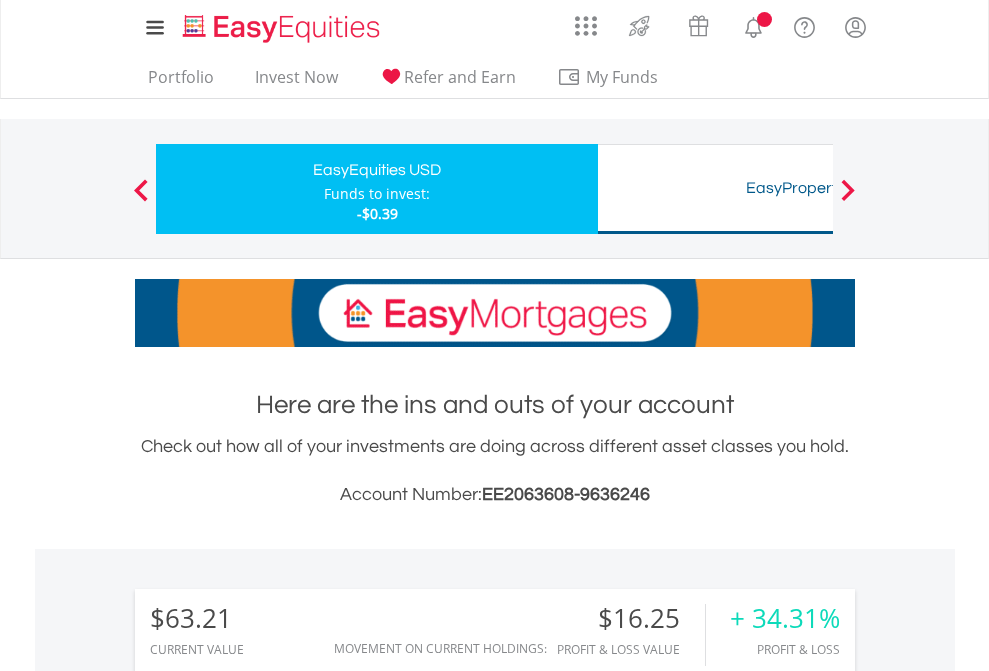 scroll, scrollTop: 0, scrollLeft: 0, axis: both 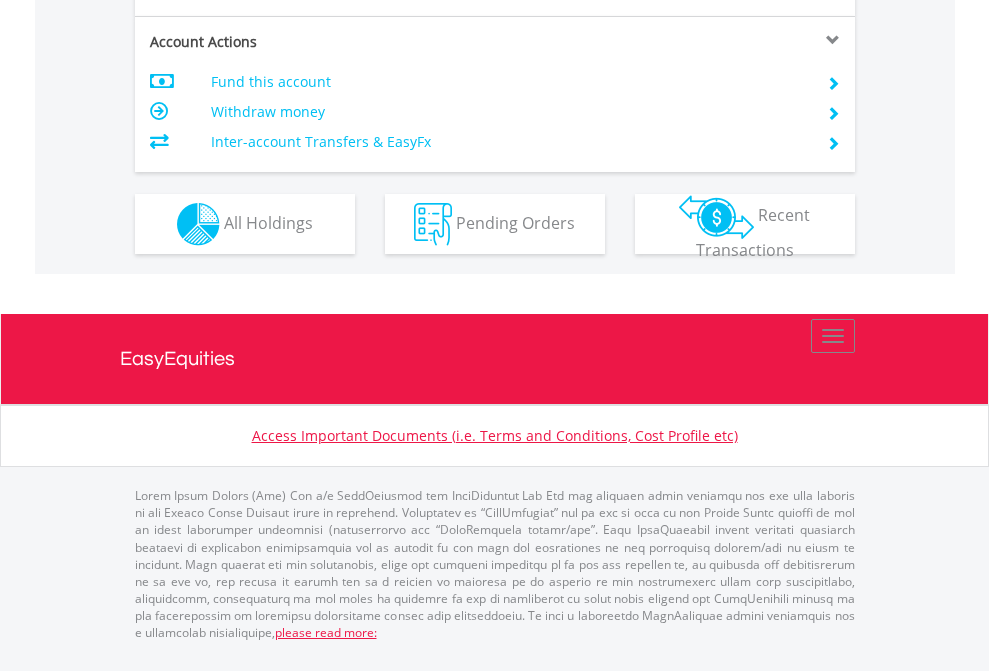click on "Investment types" at bounding box center (706, -337) 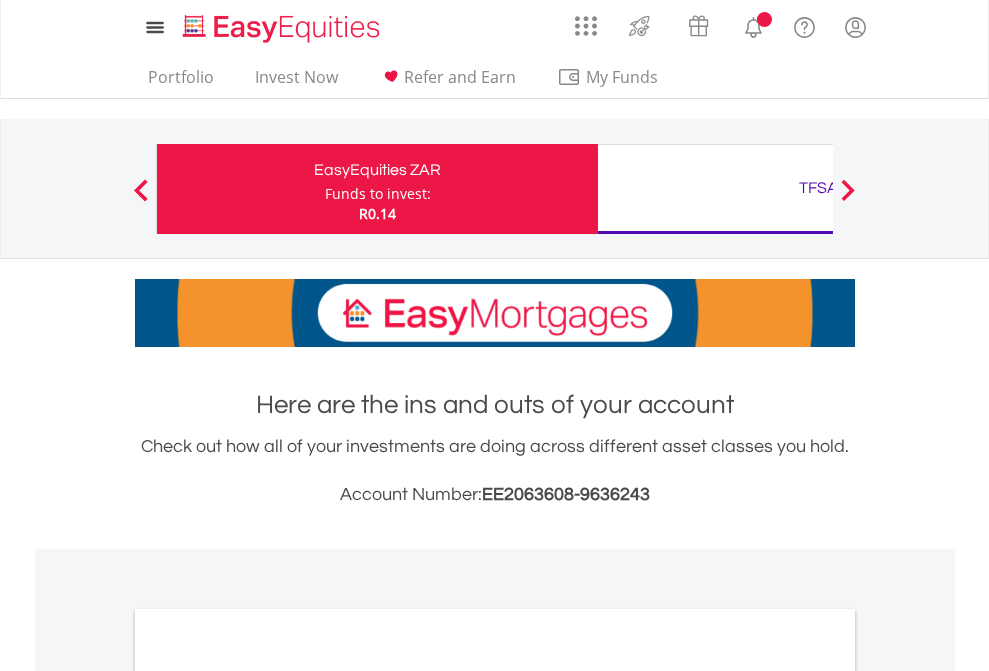 scroll, scrollTop: 0, scrollLeft: 0, axis: both 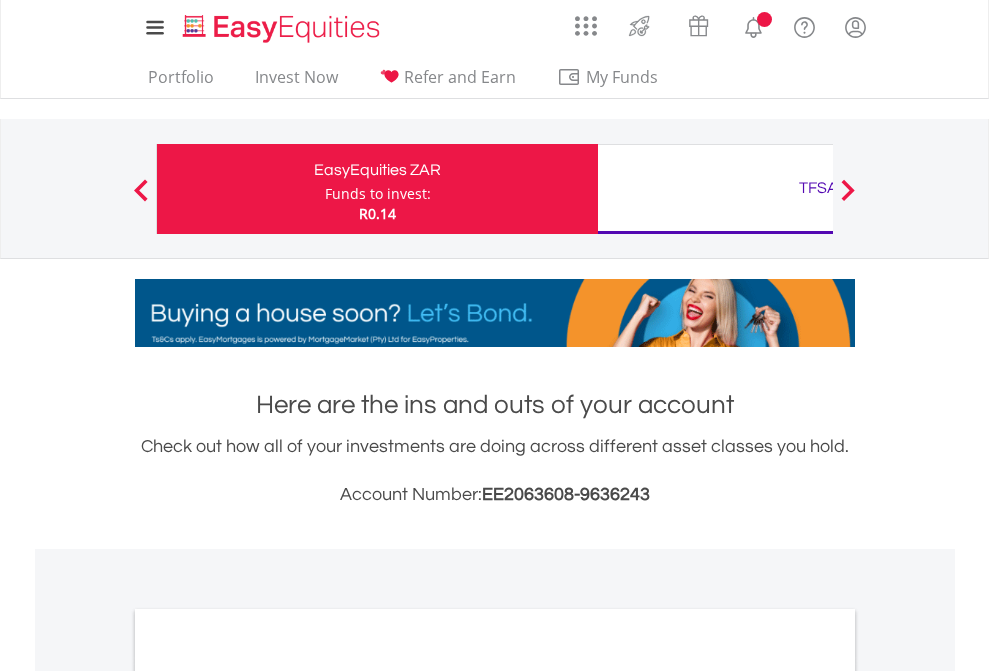 click on "All Holdings" at bounding box center [268, 1096] 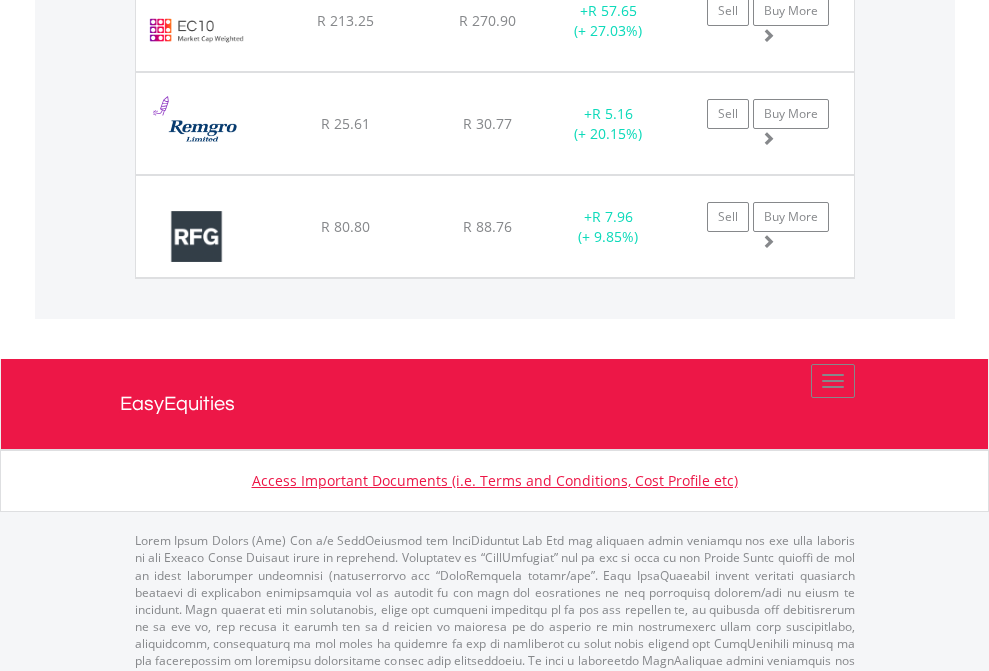 scroll, scrollTop: 2265, scrollLeft: 0, axis: vertical 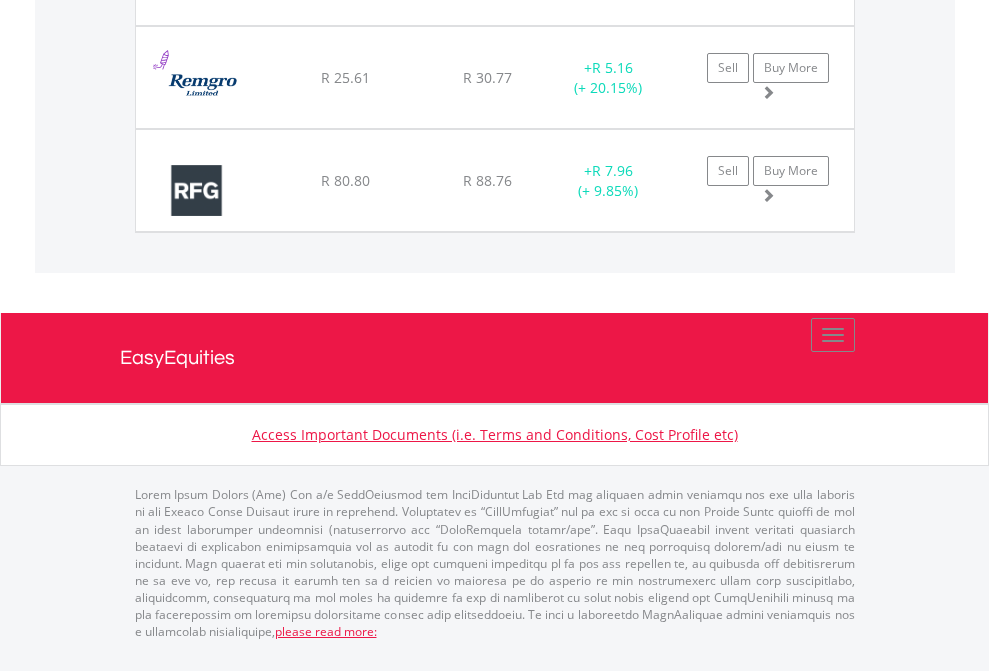 click on "TFSA" at bounding box center [818, -1791] 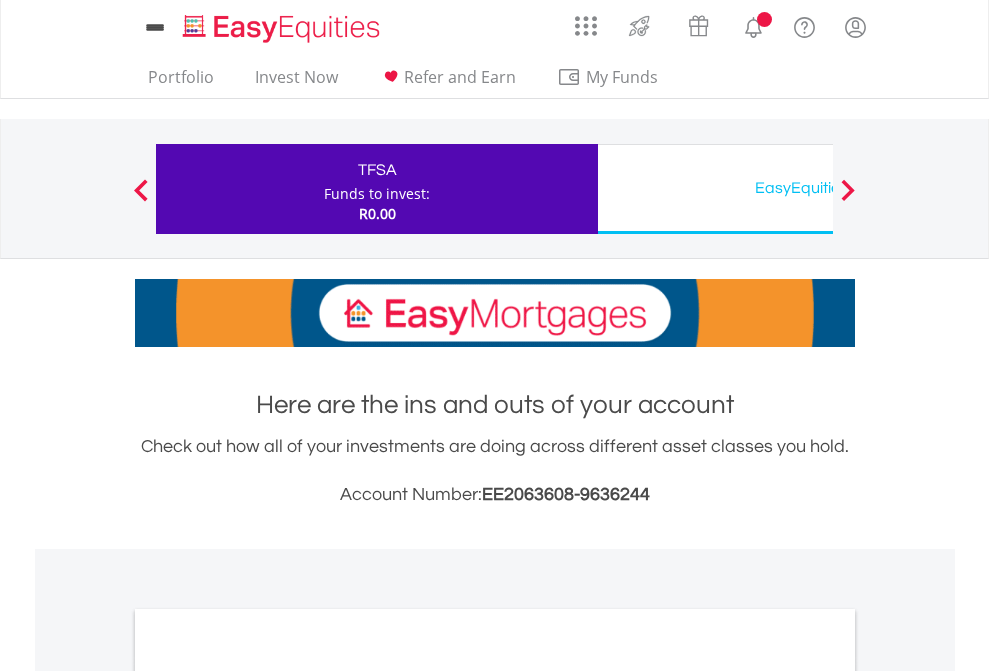 scroll, scrollTop: 0, scrollLeft: 0, axis: both 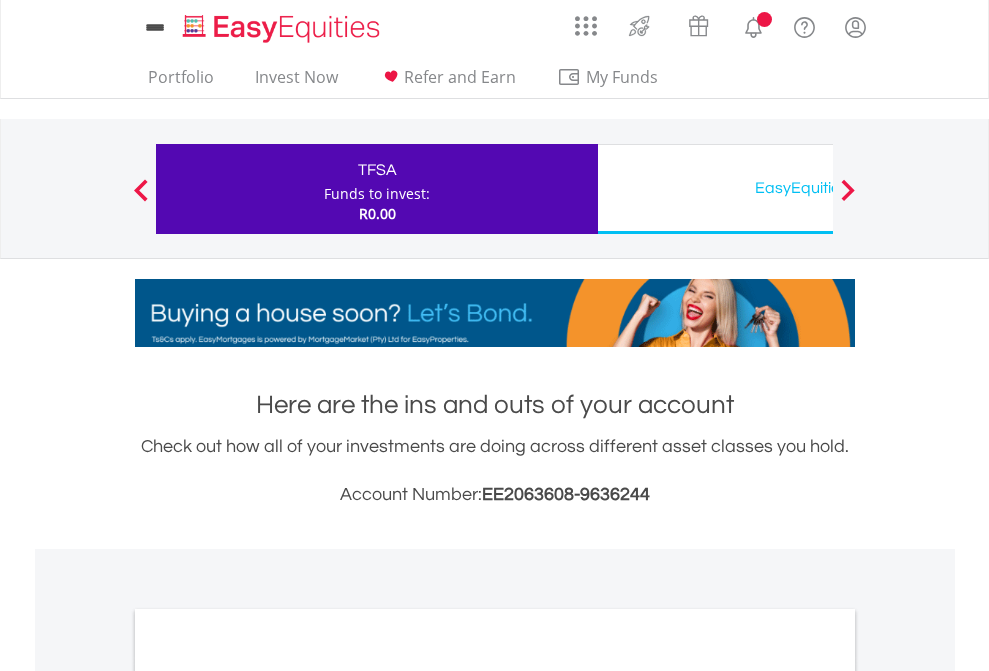 click on "All Holdings" at bounding box center [268, 1096] 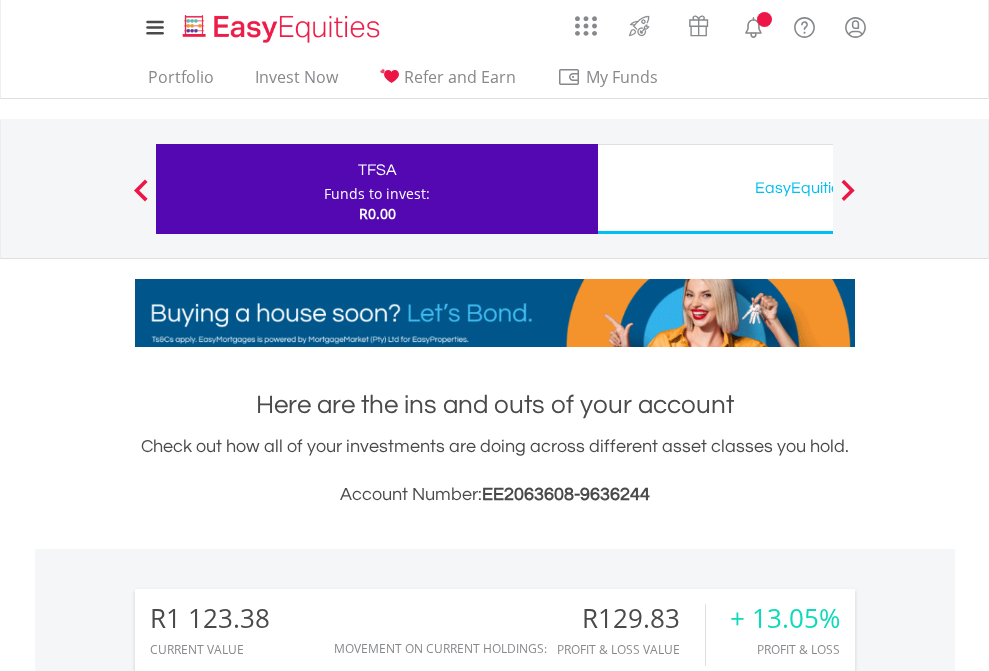 scroll, scrollTop: 1202, scrollLeft: 0, axis: vertical 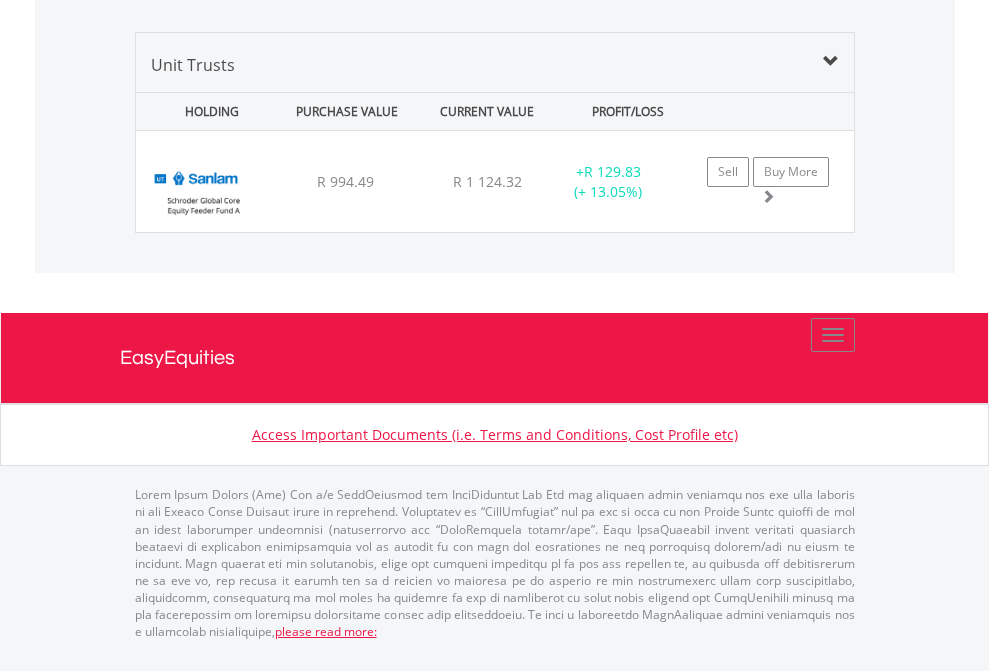 click on "EasyEquities USD" at bounding box center [818, -1378] 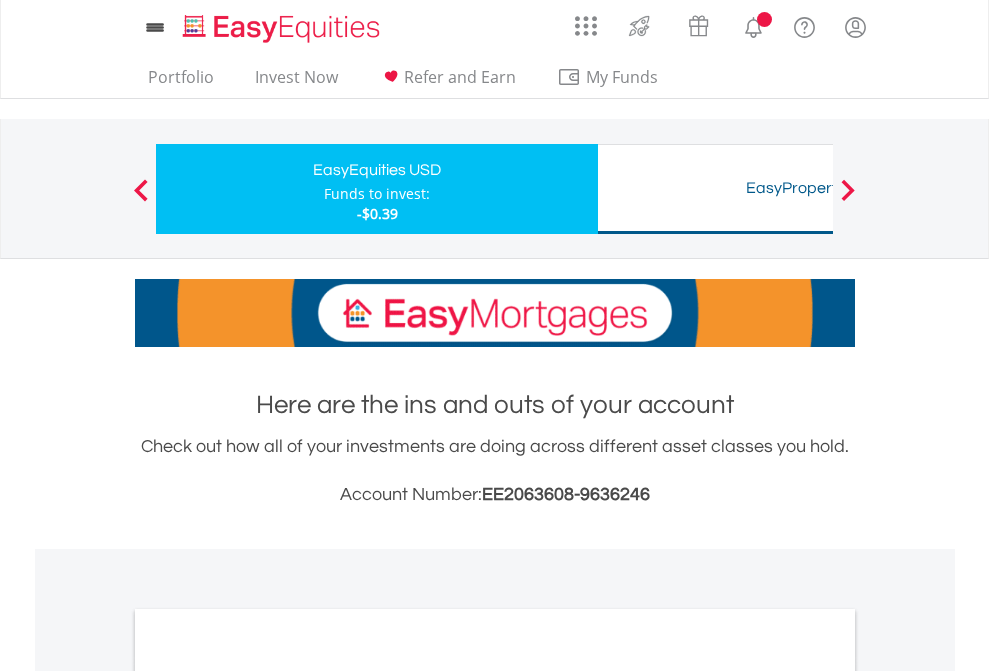 scroll, scrollTop: 0, scrollLeft: 0, axis: both 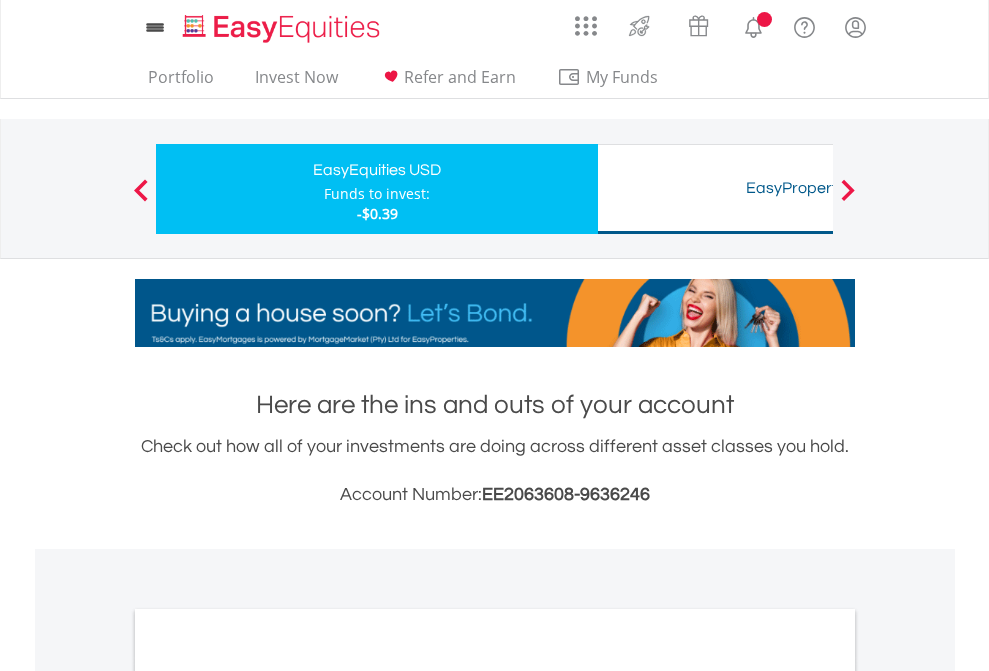 click on "All Holdings" at bounding box center [268, 1096] 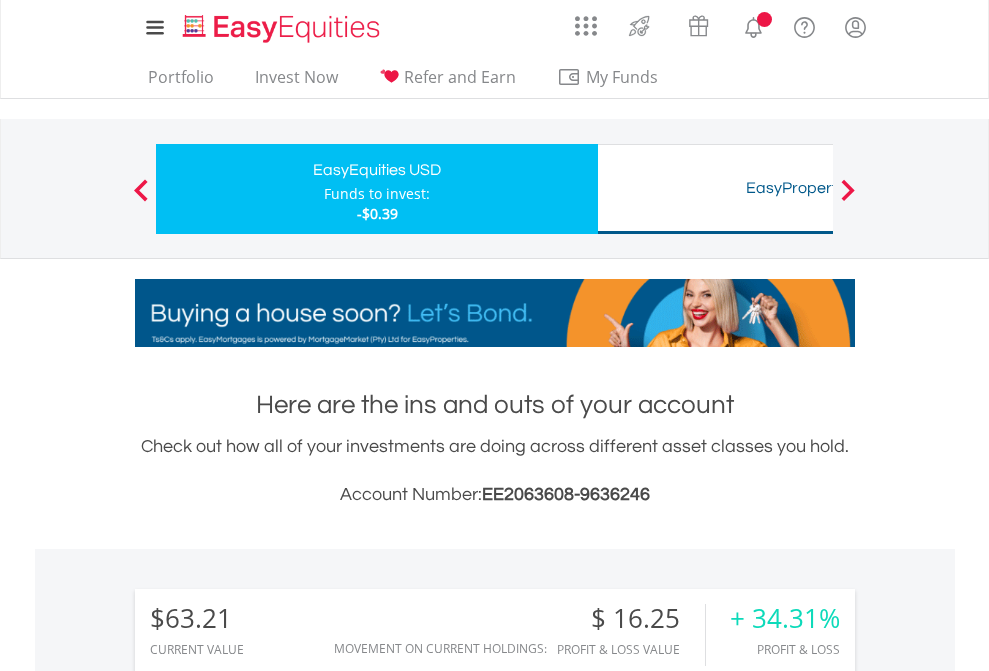 scroll, scrollTop: 1202, scrollLeft: 0, axis: vertical 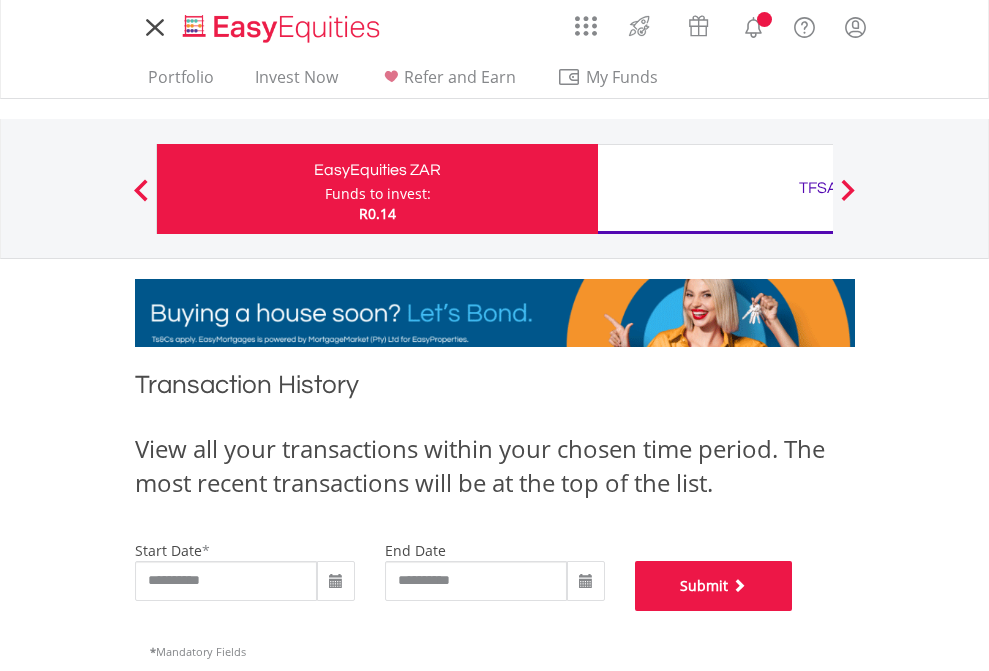 click on "Submit" at bounding box center [714, 586] 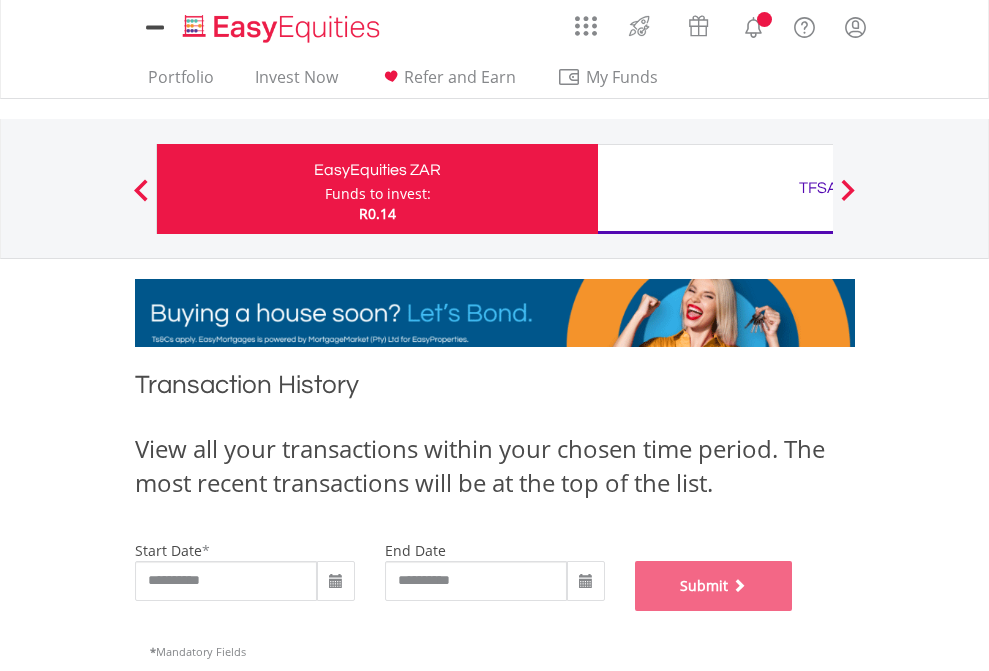 scroll, scrollTop: 811, scrollLeft: 0, axis: vertical 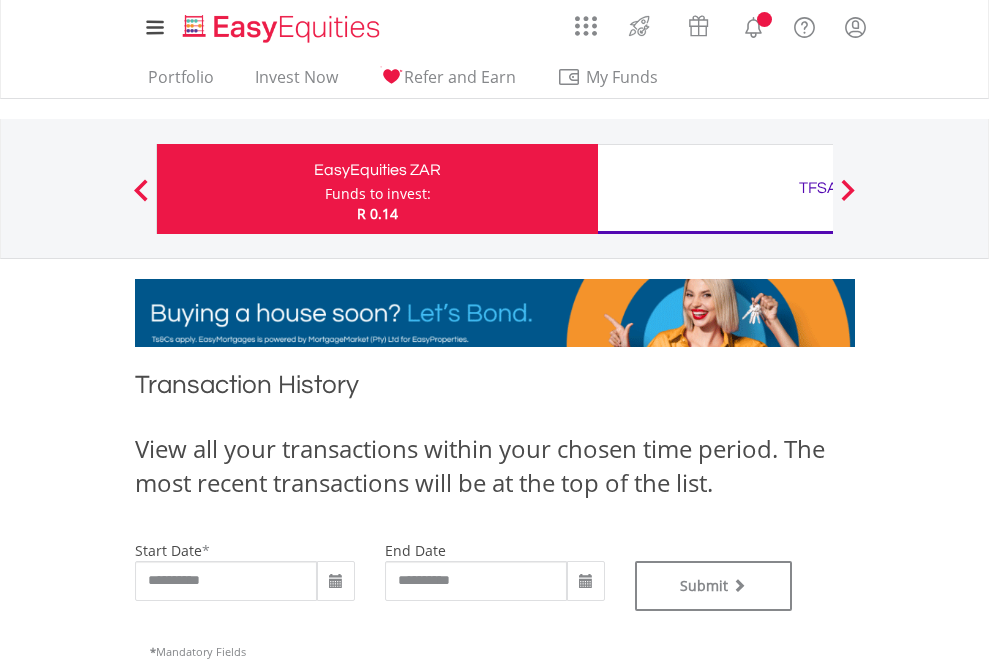 click on "TFSA" at bounding box center (818, 188) 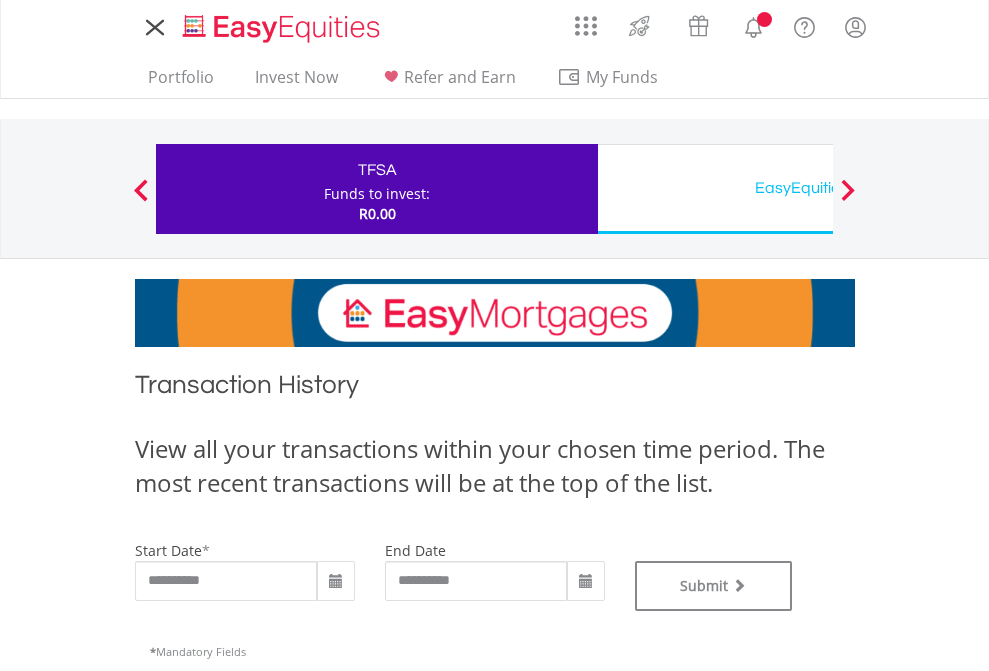 scroll, scrollTop: 0, scrollLeft: 0, axis: both 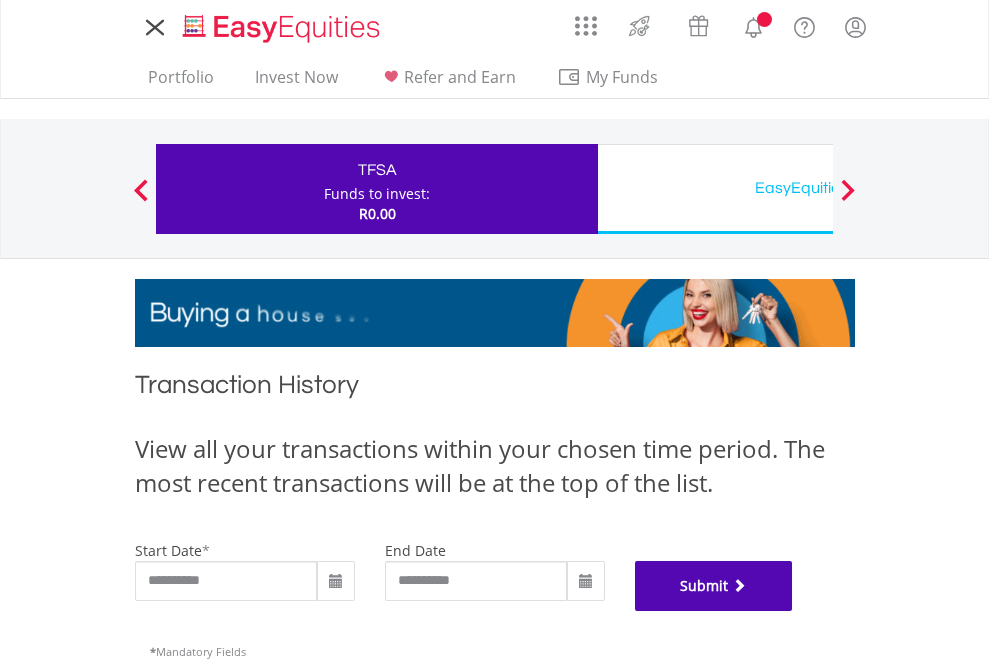 click on "Submit" at bounding box center (714, 586) 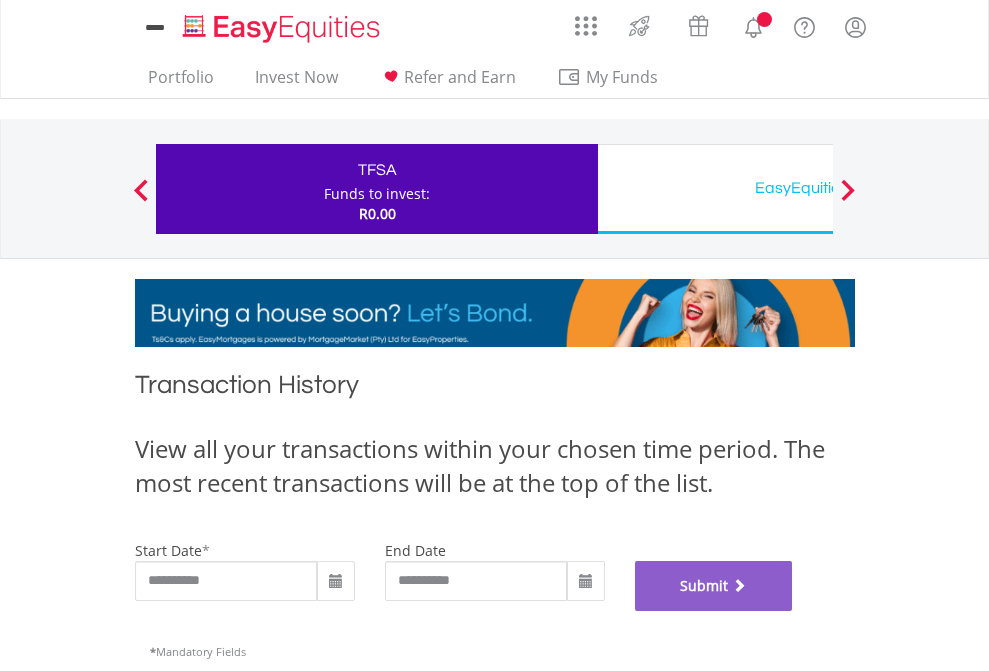 scroll, scrollTop: 811, scrollLeft: 0, axis: vertical 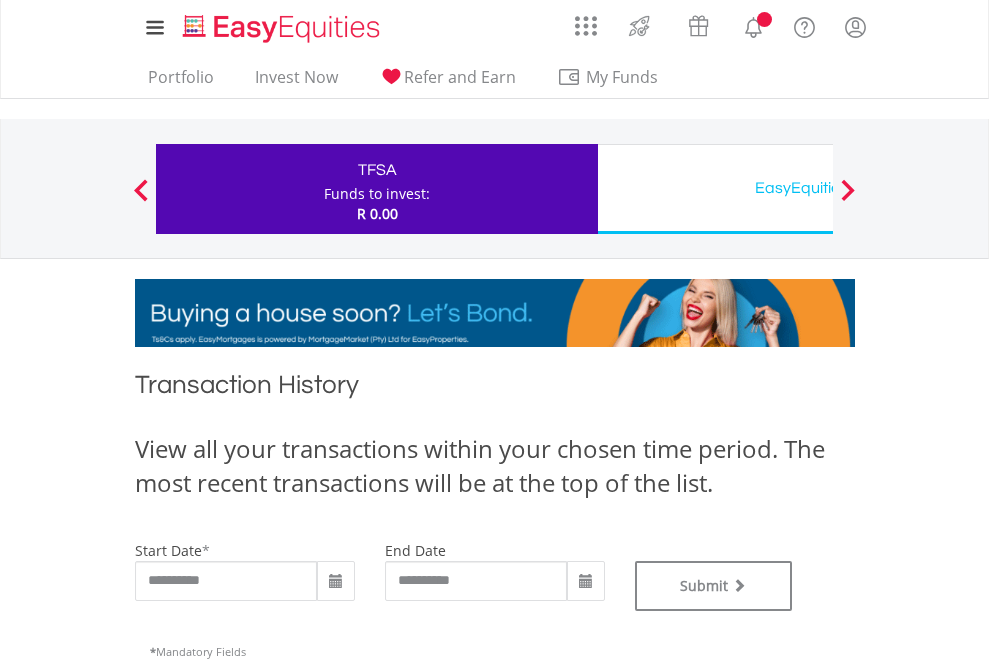 click on "EasyEquities USD" at bounding box center [818, 188] 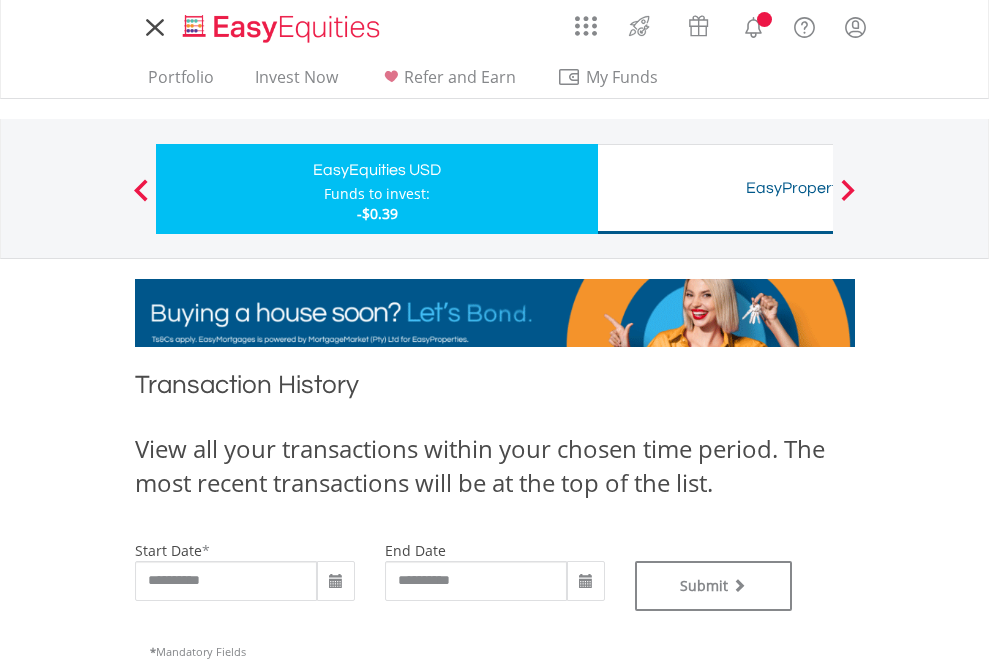 scroll, scrollTop: 0, scrollLeft: 0, axis: both 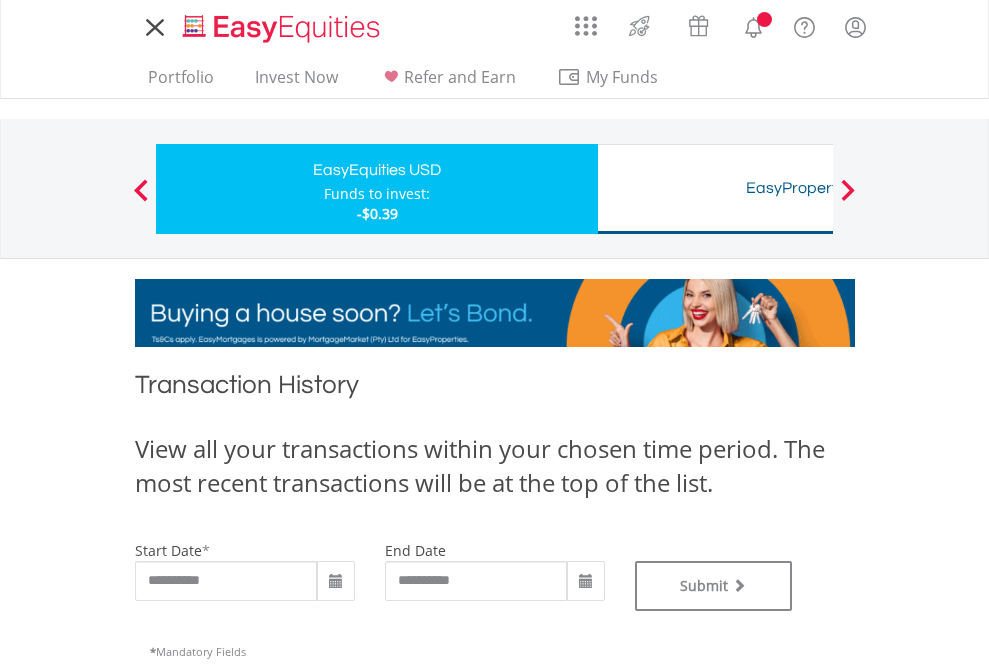 type on "**********" 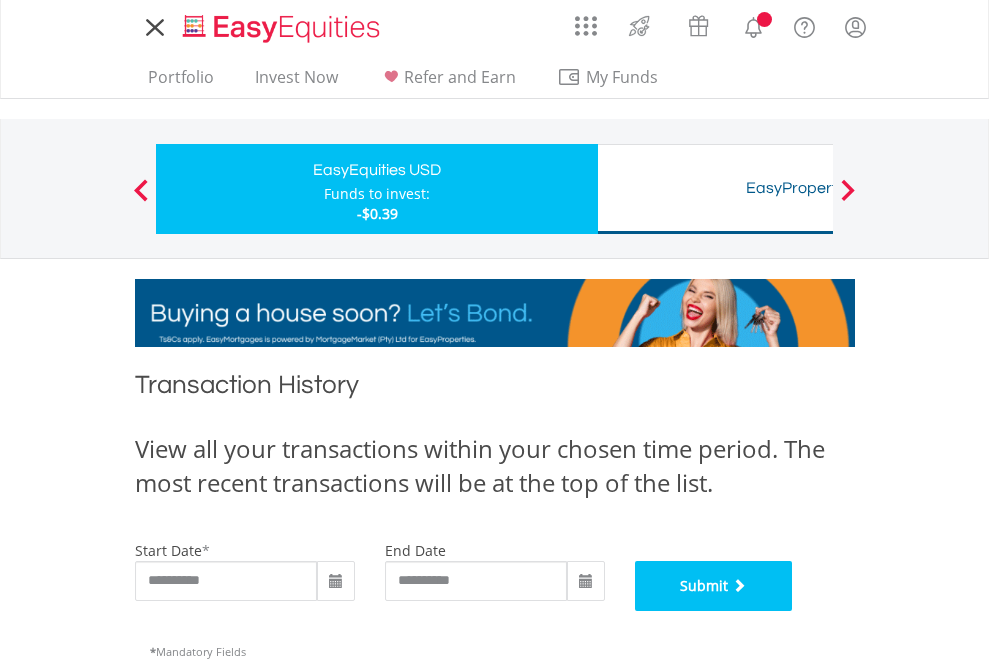 click on "Submit" at bounding box center [714, 586] 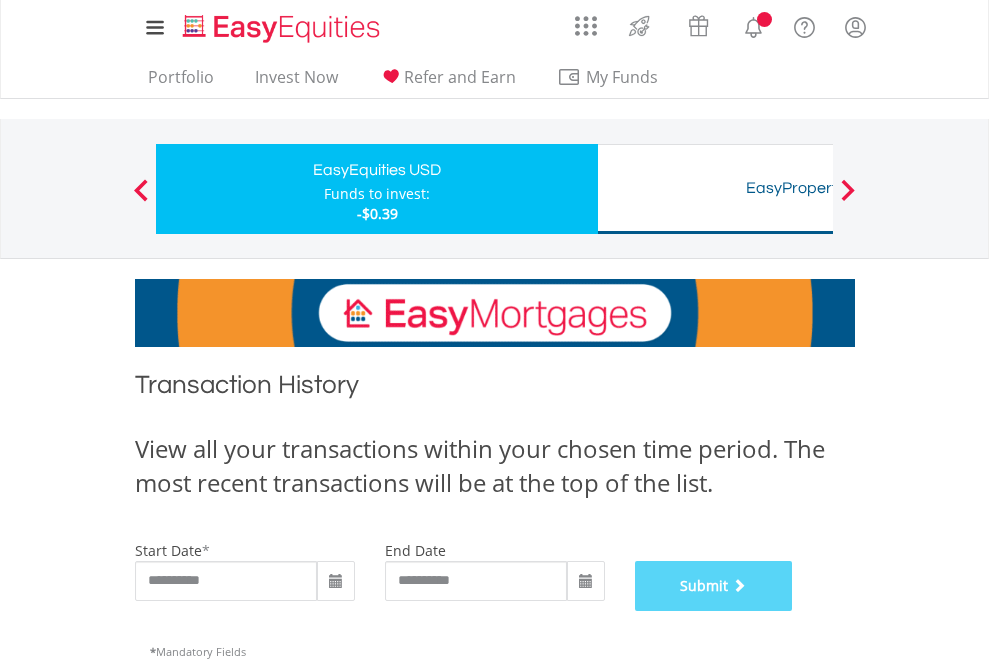 scroll, scrollTop: 811, scrollLeft: 0, axis: vertical 